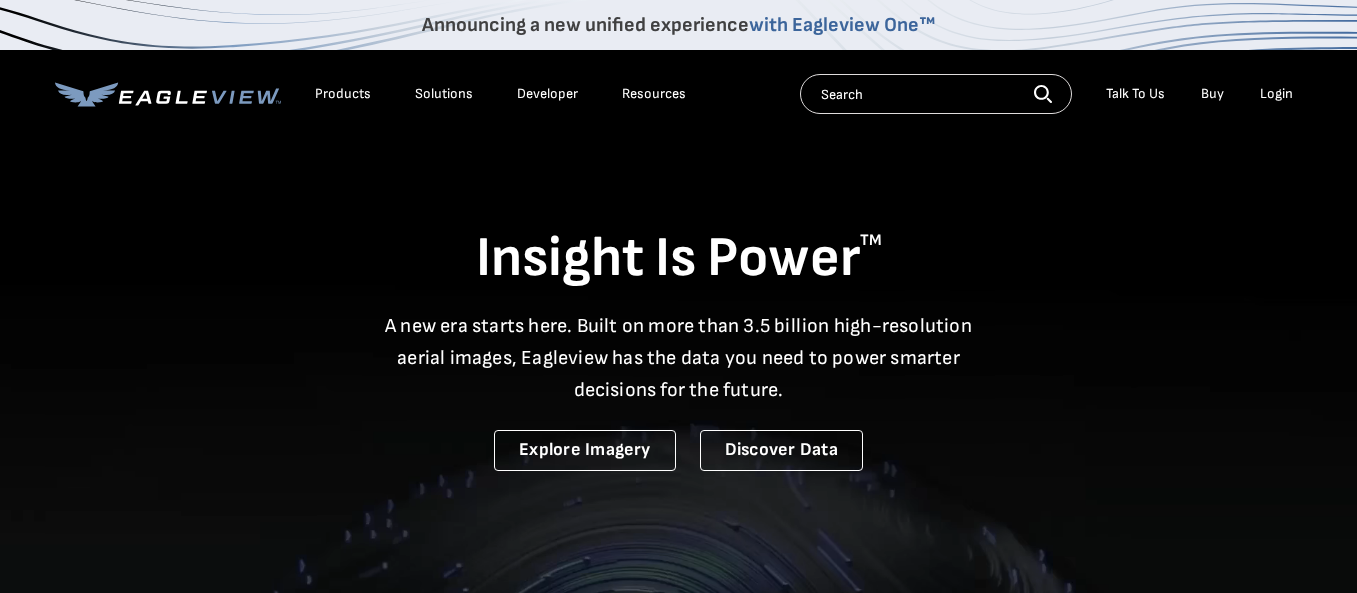 scroll, scrollTop: 0, scrollLeft: 0, axis: both 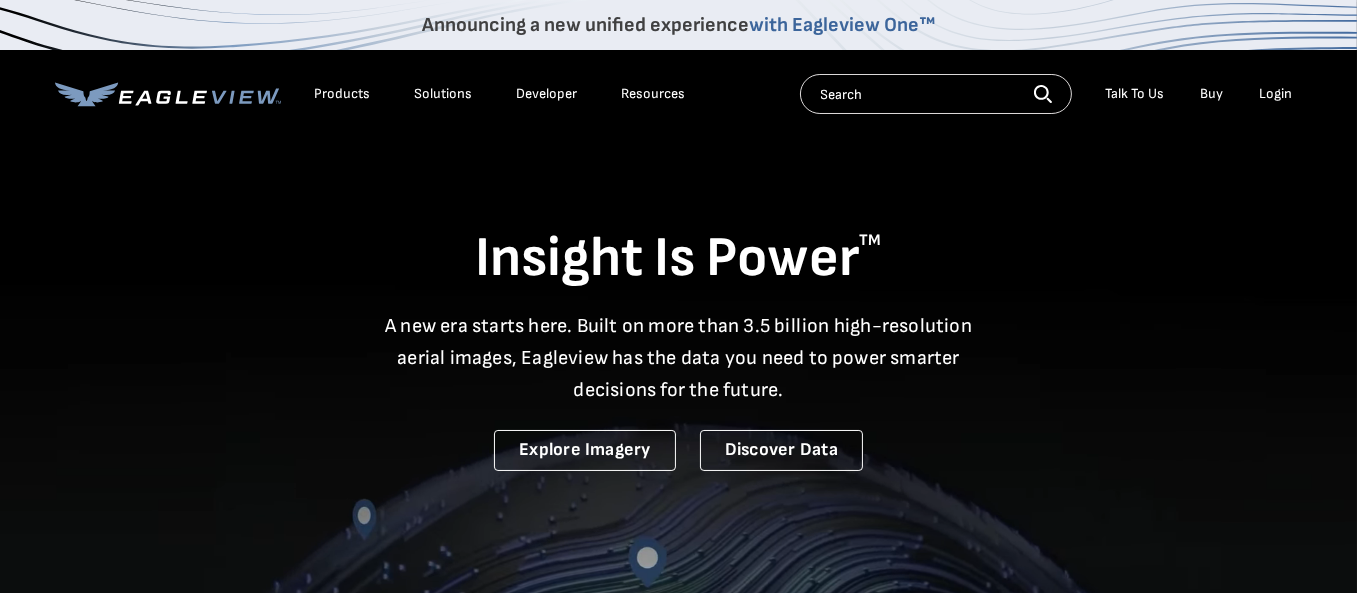 click on "Login" at bounding box center [1276, 94] 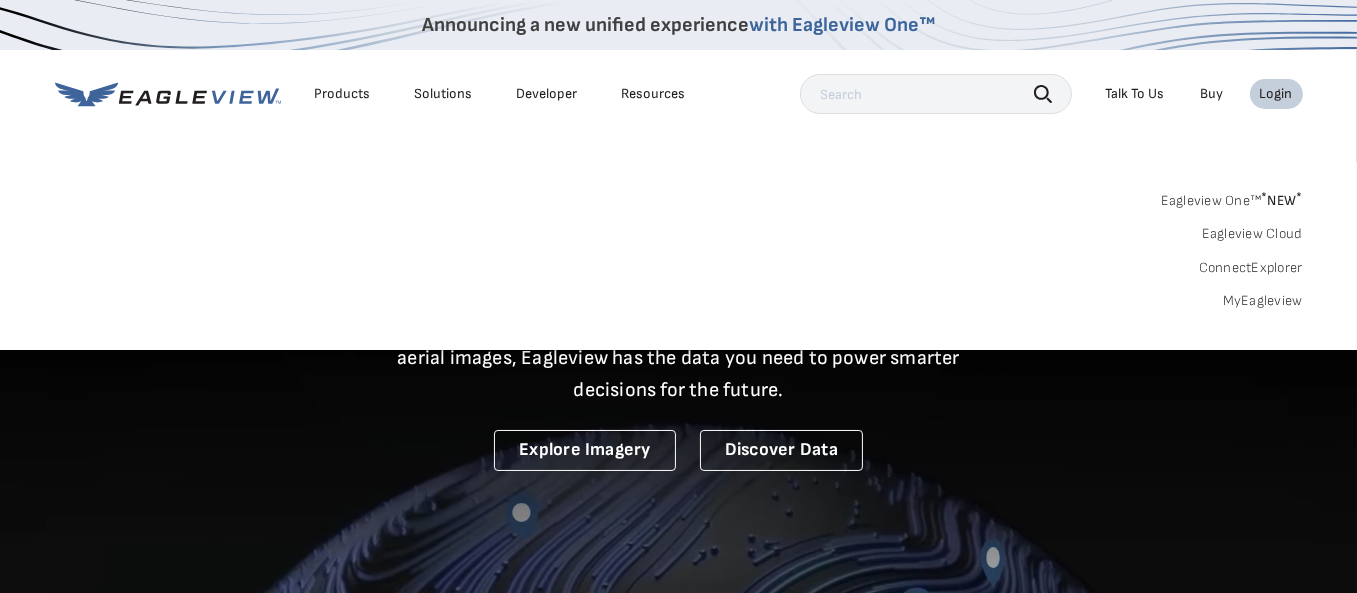 click on "MyEagleview" at bounding box center [1263, 301] 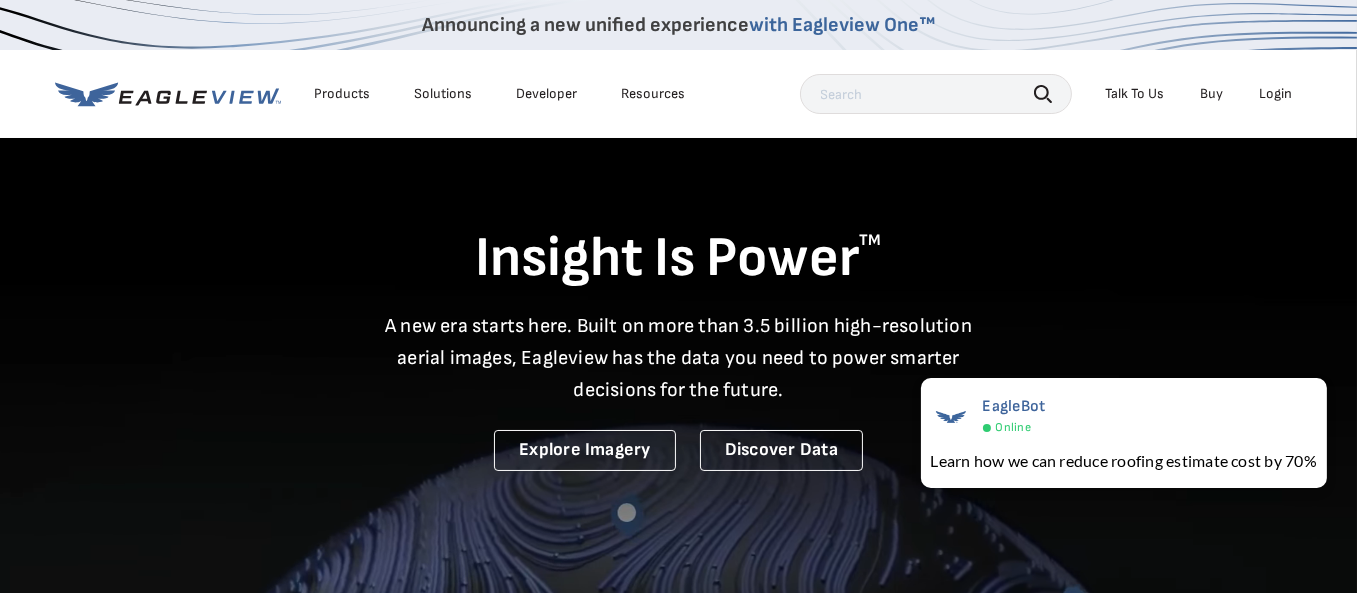 click on "Login" at bounding box center (1276, 94) 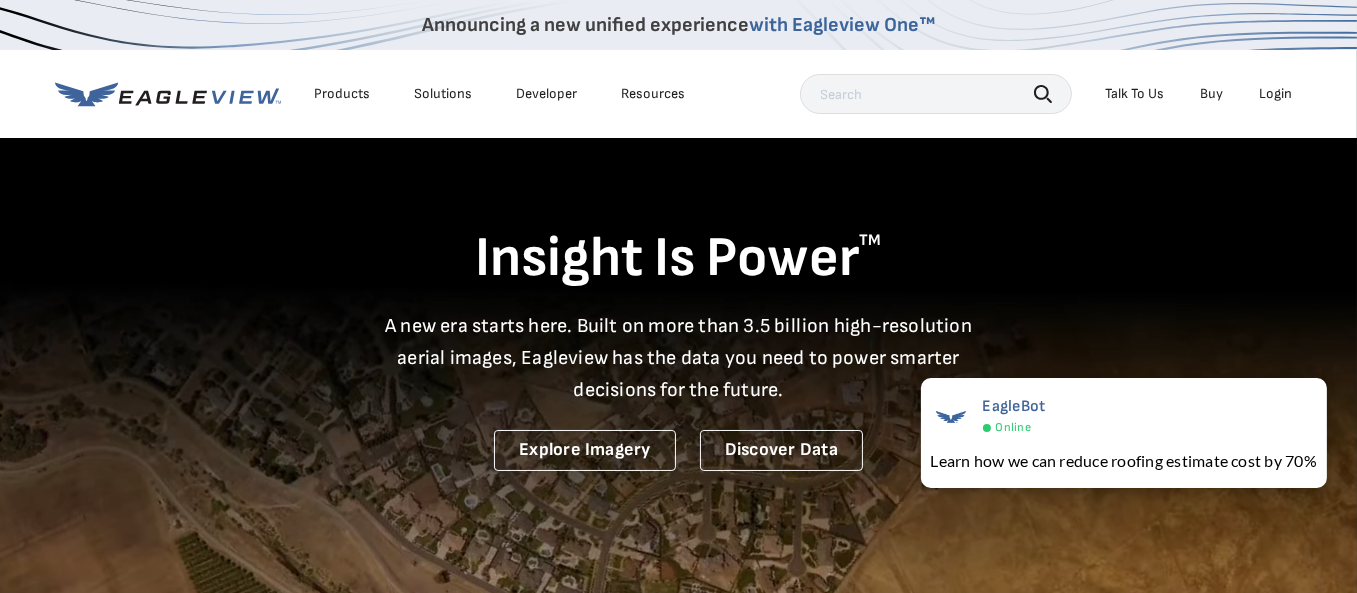 click on "Login" at bounding box center (1276, 94) 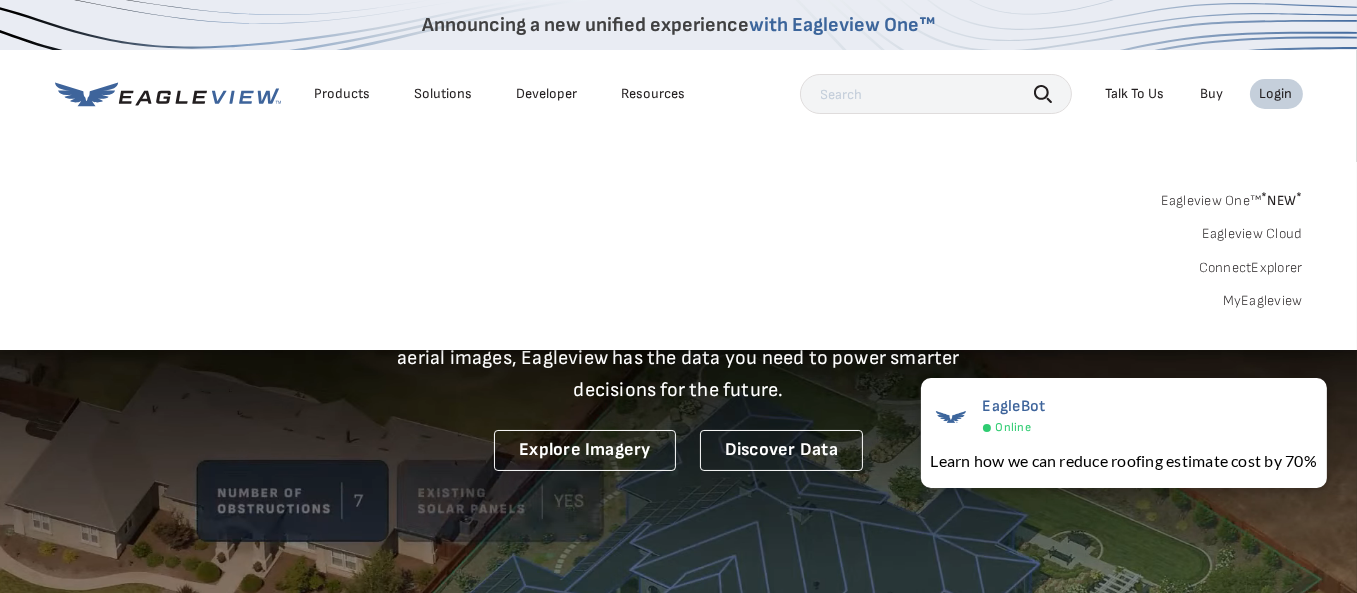 click on "MyEagleview" at bounding box center (1263, 301) 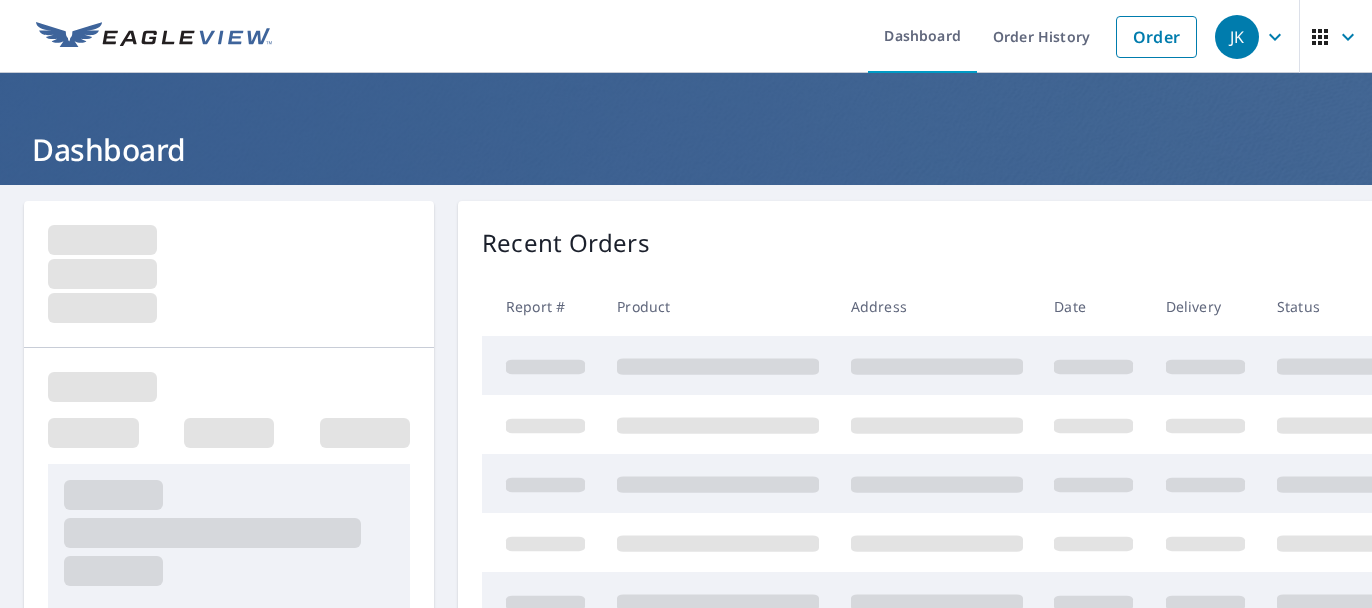 scroll, scrollTop: 0, scrollLeft: 0, axis: both 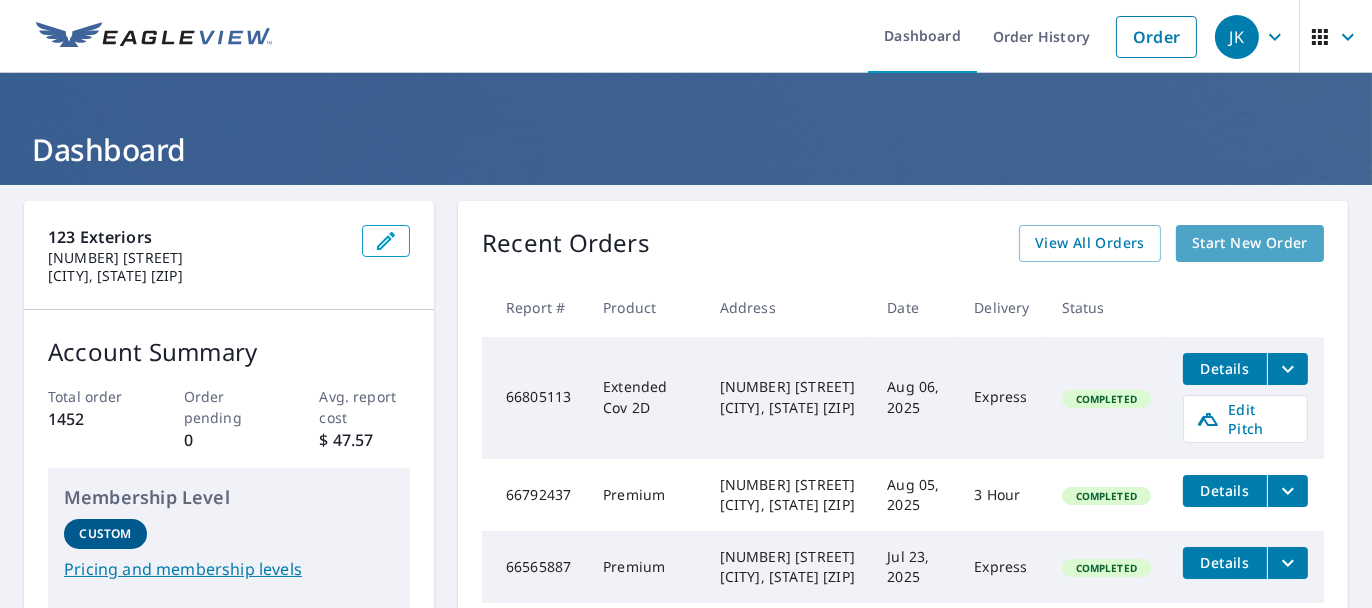 click on "Start New Order" at bounding box center [1250, 243] 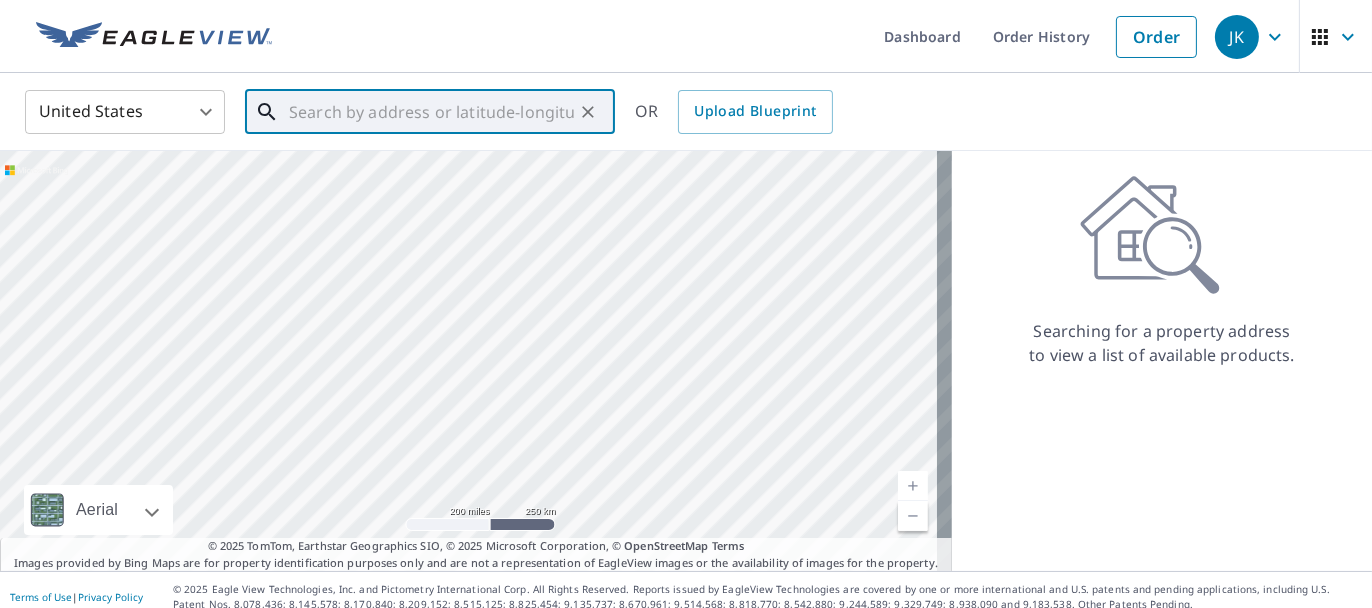 click at bounding box center [431, 112] 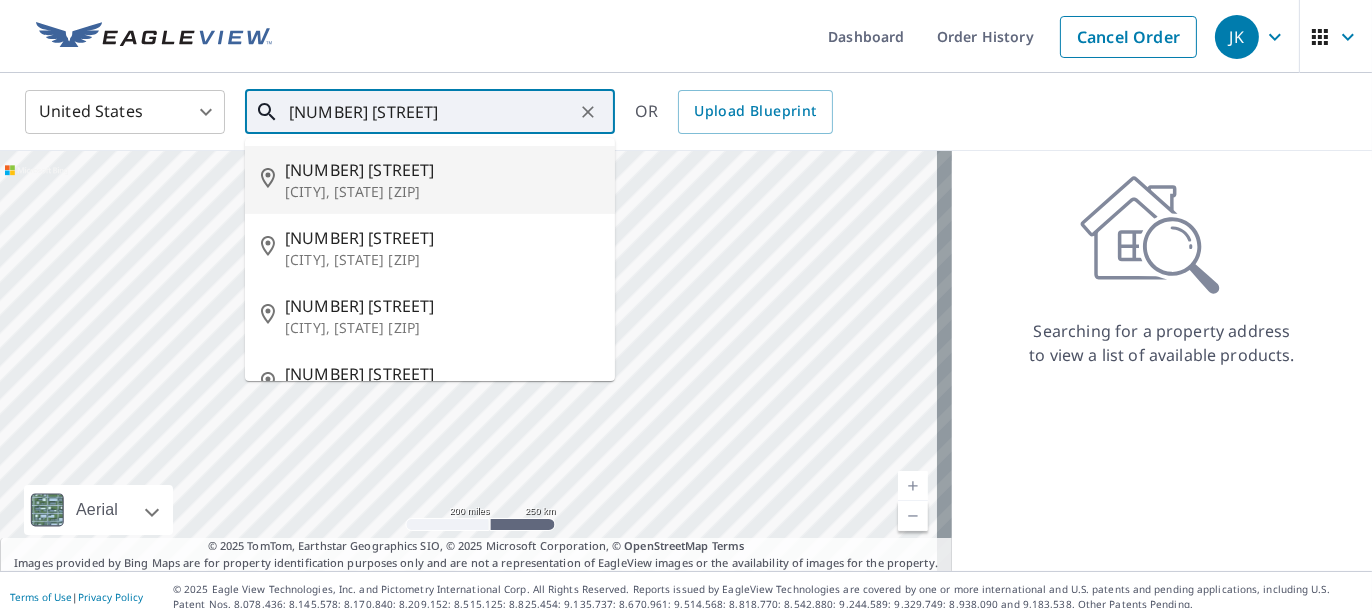 click on "4703 Pearl Rd" at bounding box center [442, 170] 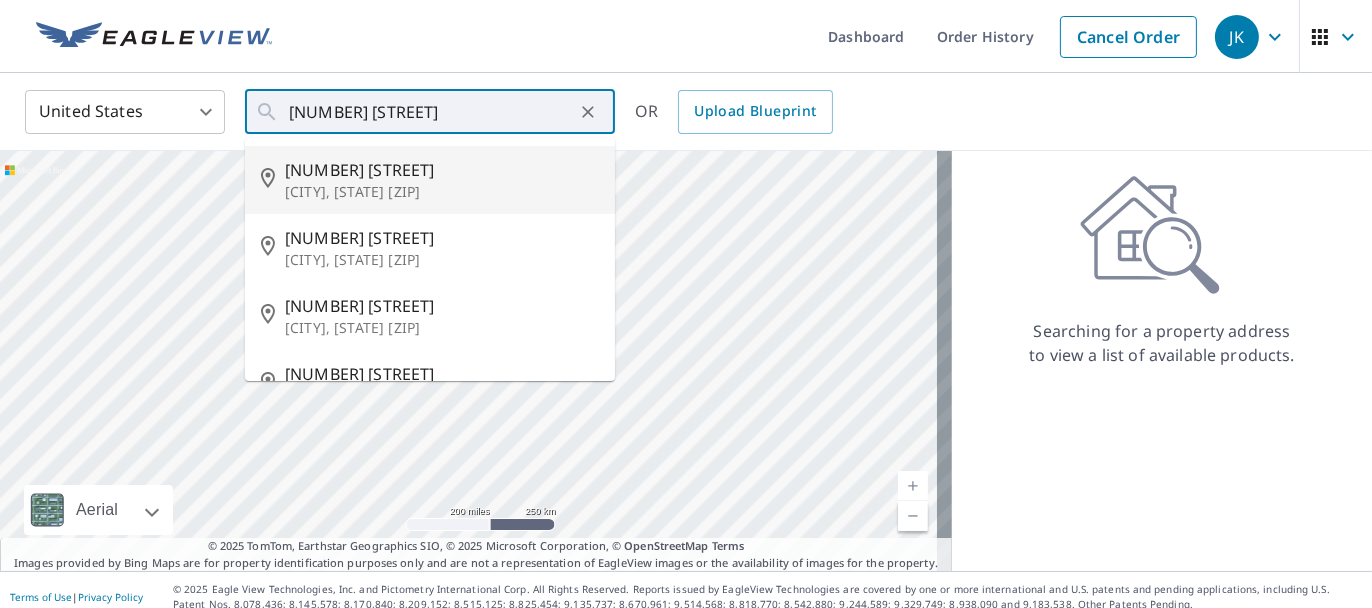 type on "4703 Pearl Rd Cleveland, OH 44109" 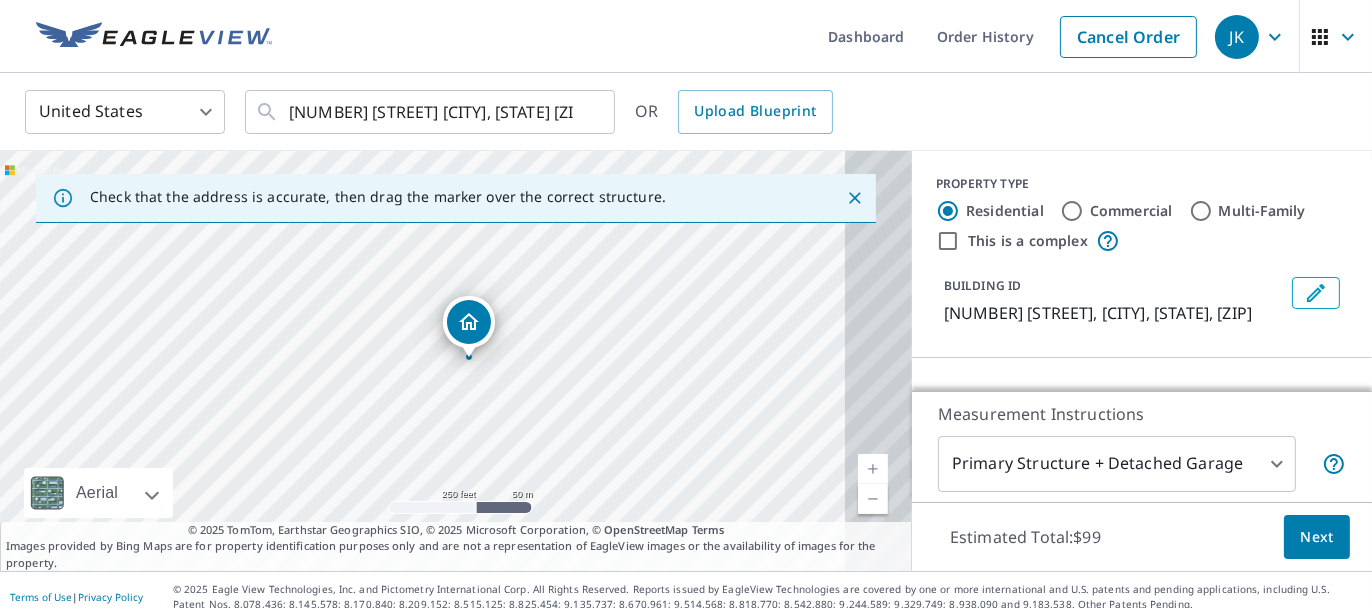 scroll, scrollTop: 12, scrollLeft: 0, axis: vertical 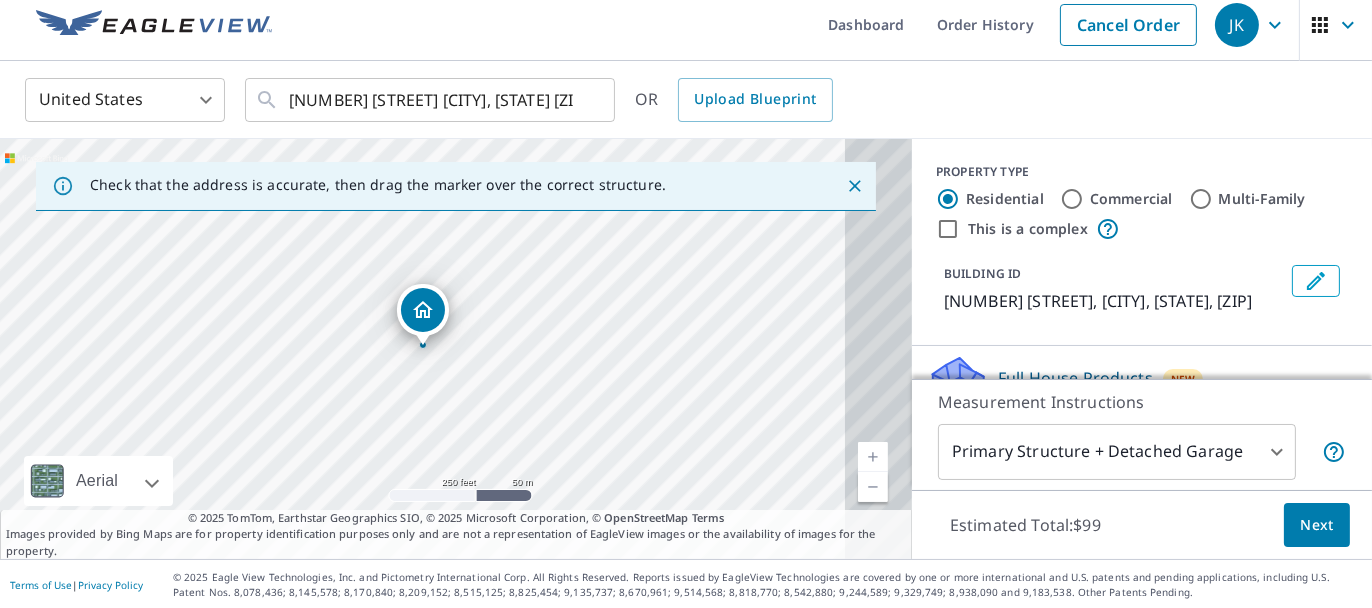 click on "Next" at bounding box center (1317, 525) 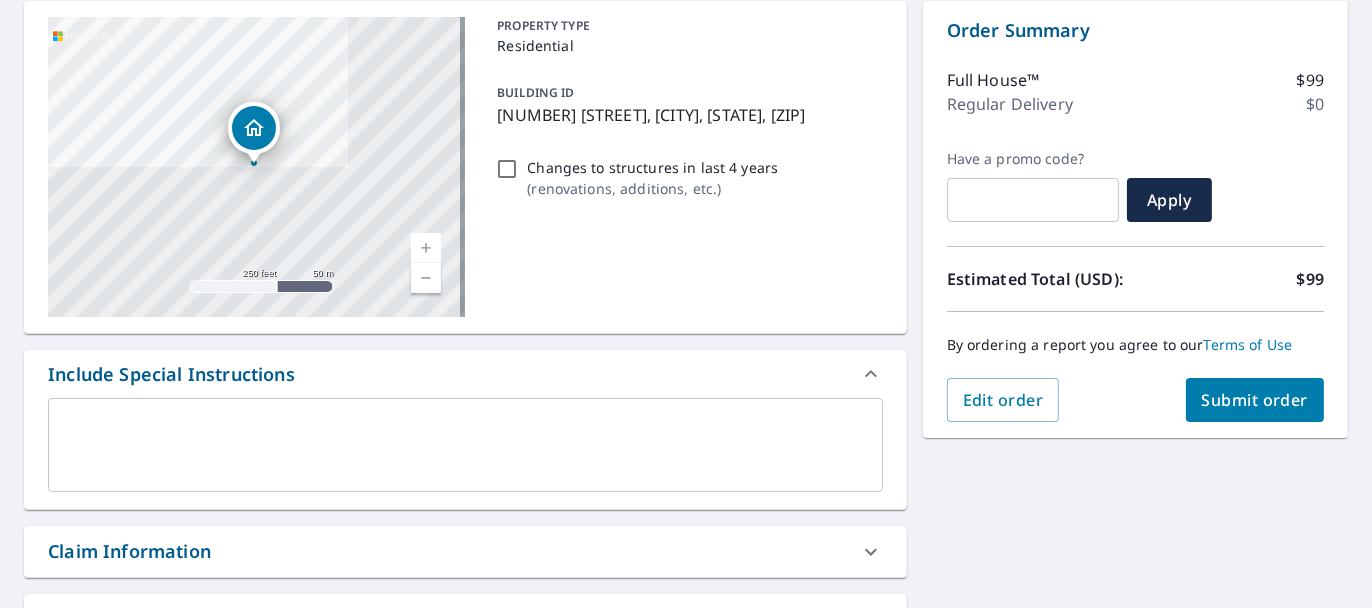 scroll, scrollTop: 210, scrollLeft: 0, axis: vertical 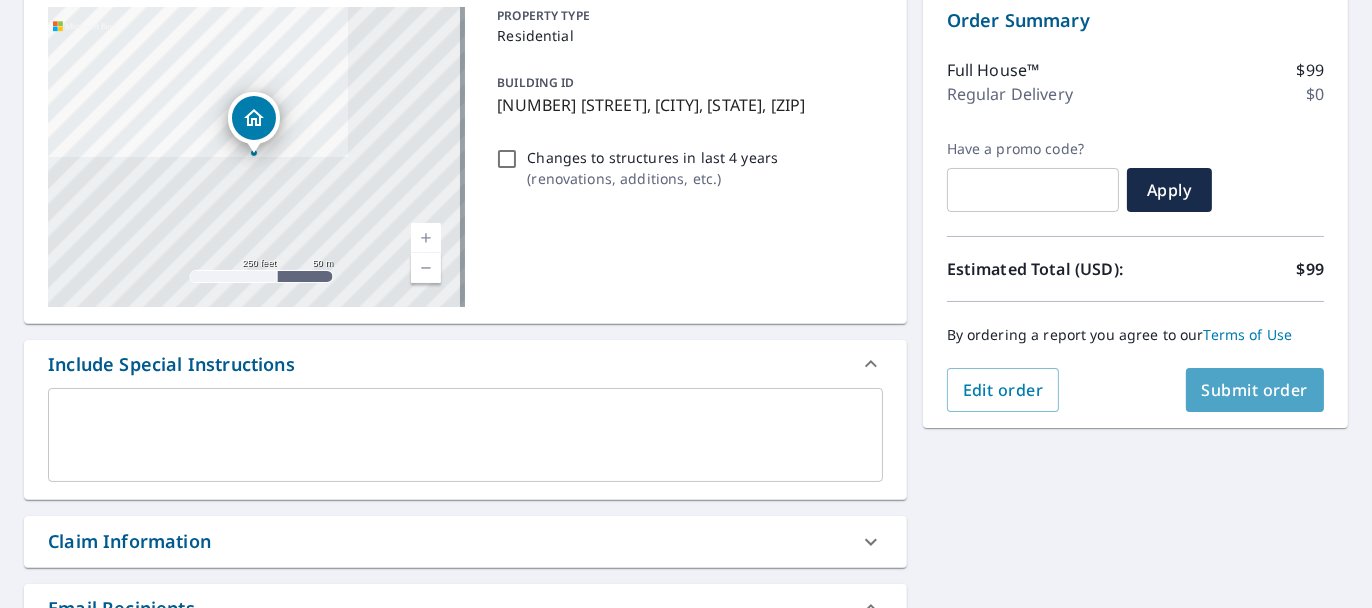 click on "Submit order" at bounding box center [1255, 390] 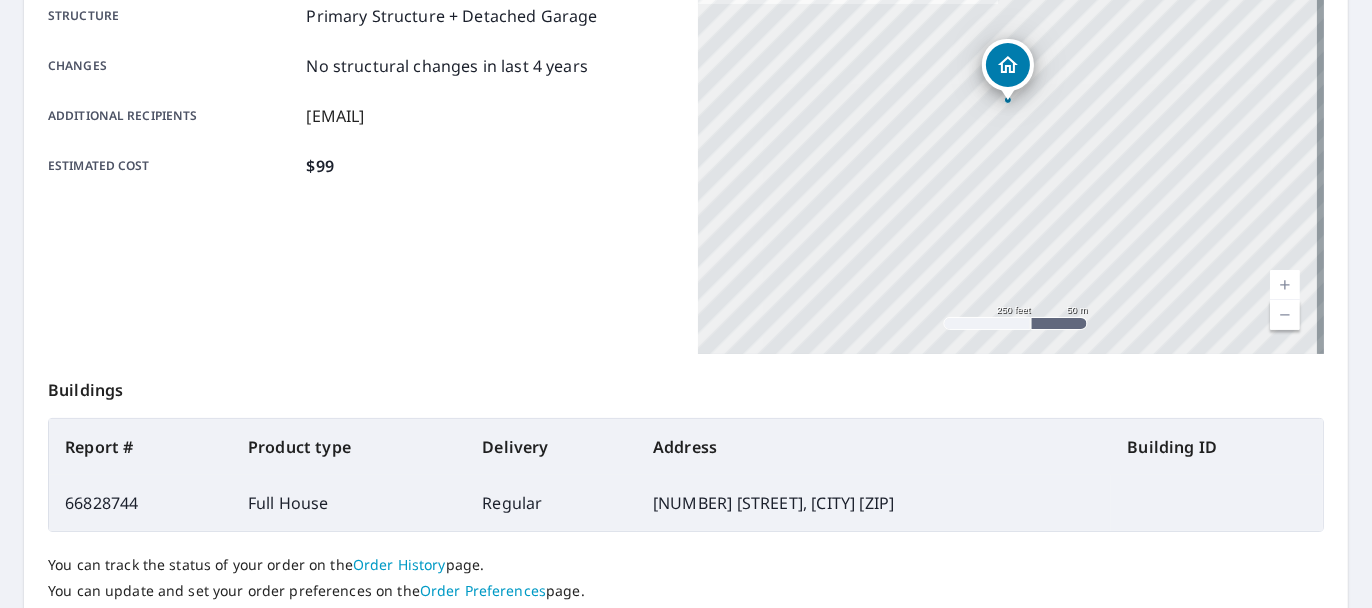 scroll, scrollTop: 427, scrollLeft: 0, axis: vertical 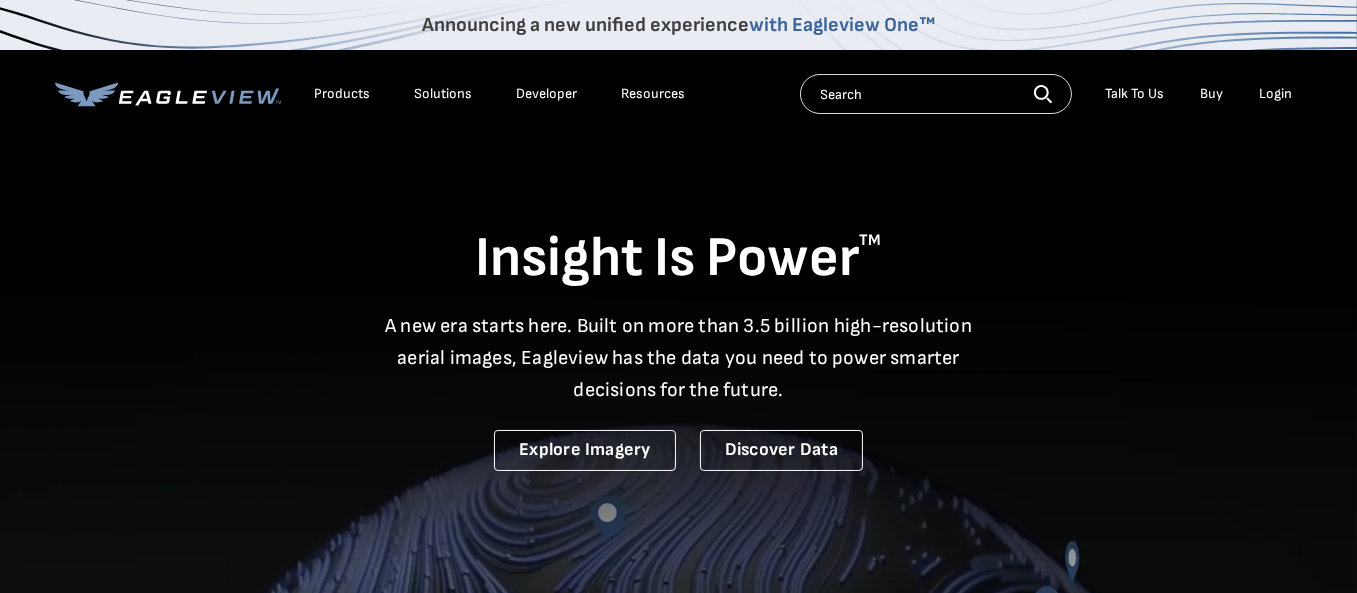 click on "Login" at bounding box center (1276, 94) 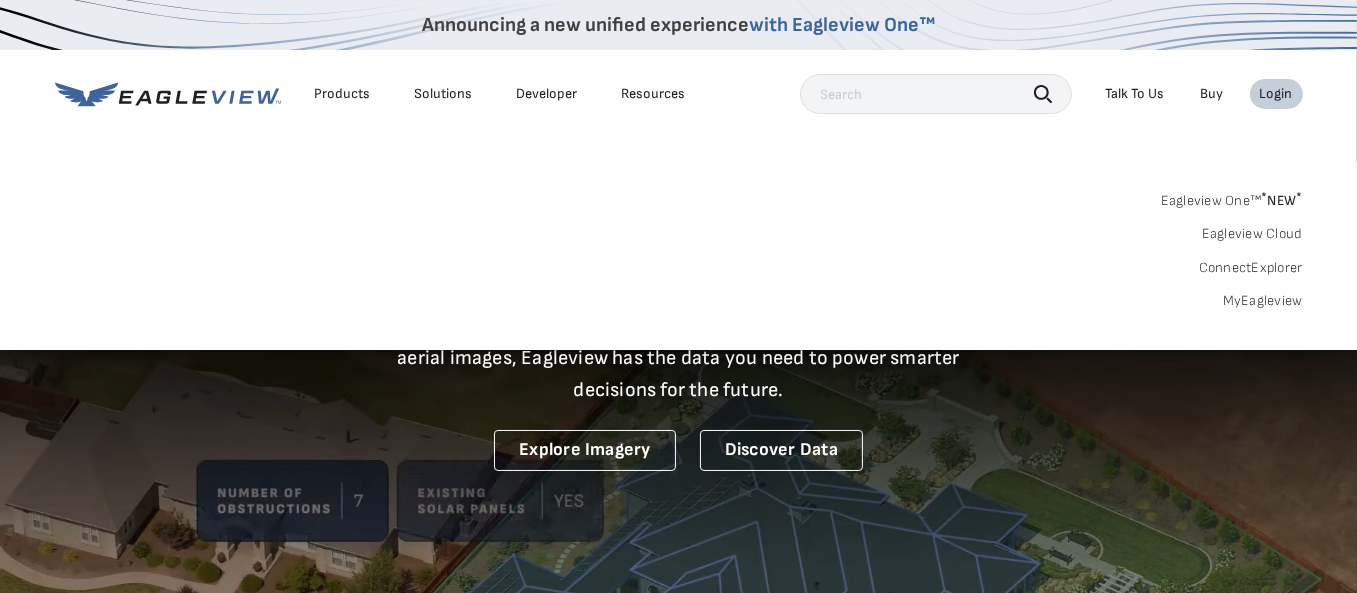 click on "MyEagleview" at bounding box center [1263, 301] 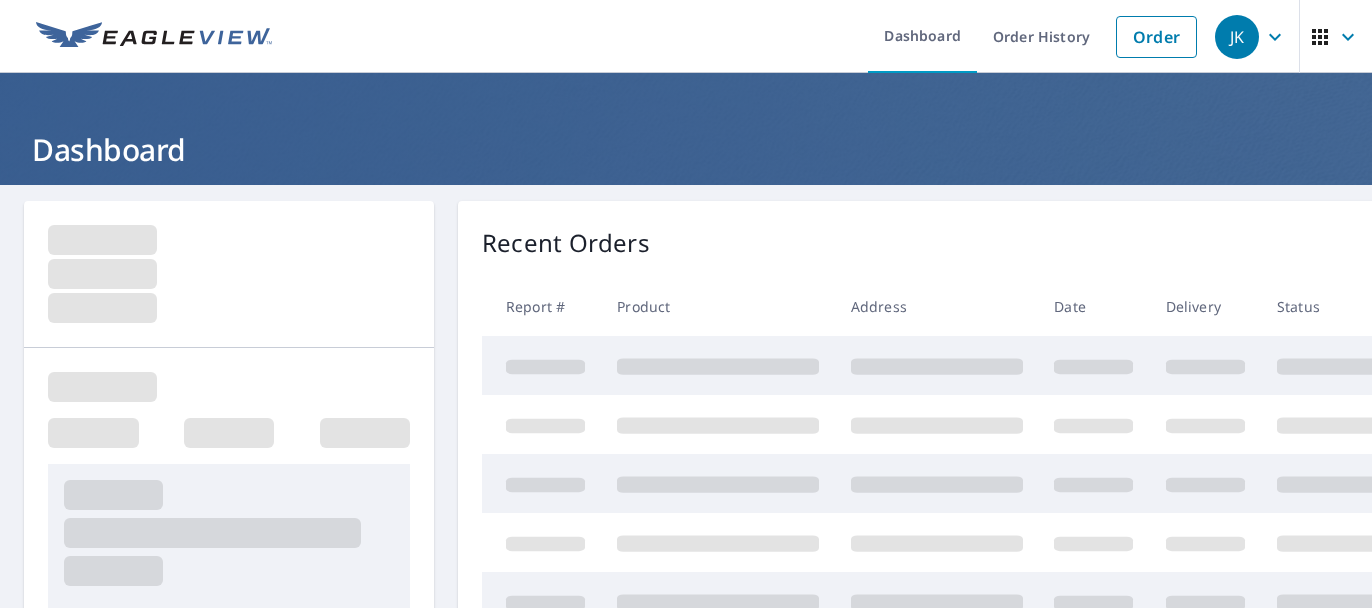 scroll, scrollTop: 0, scrollLeft: 0, axis: both 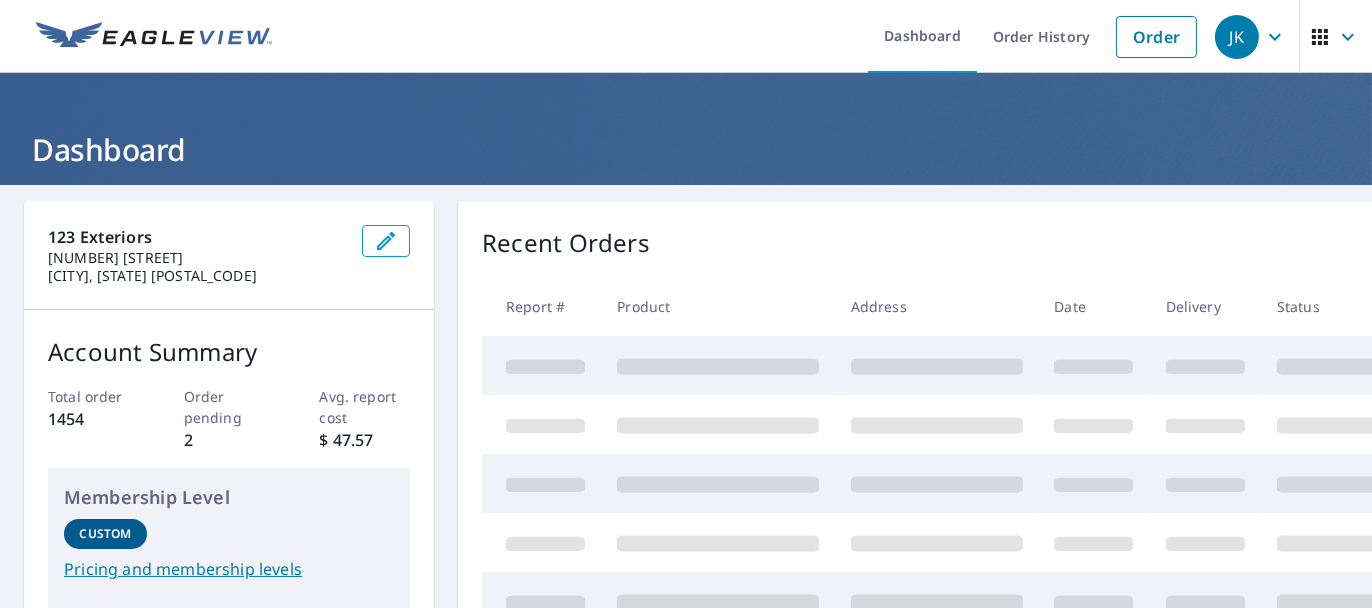 click 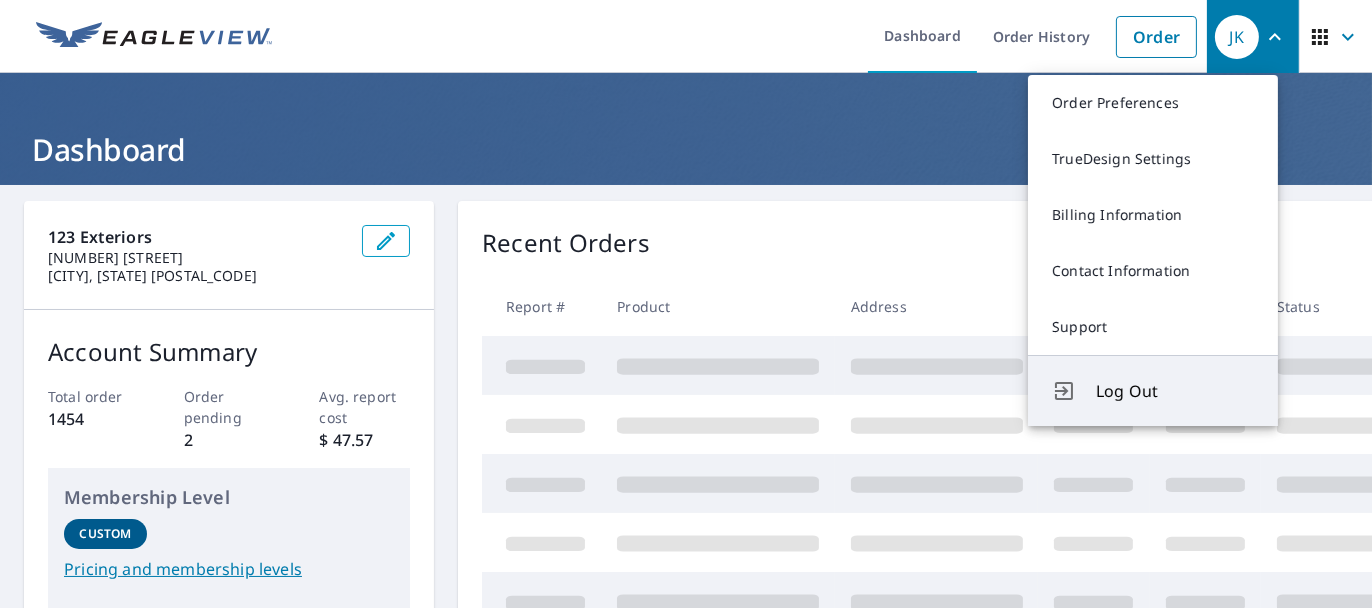click on "Log Out" at bounding box center (1175, 391) 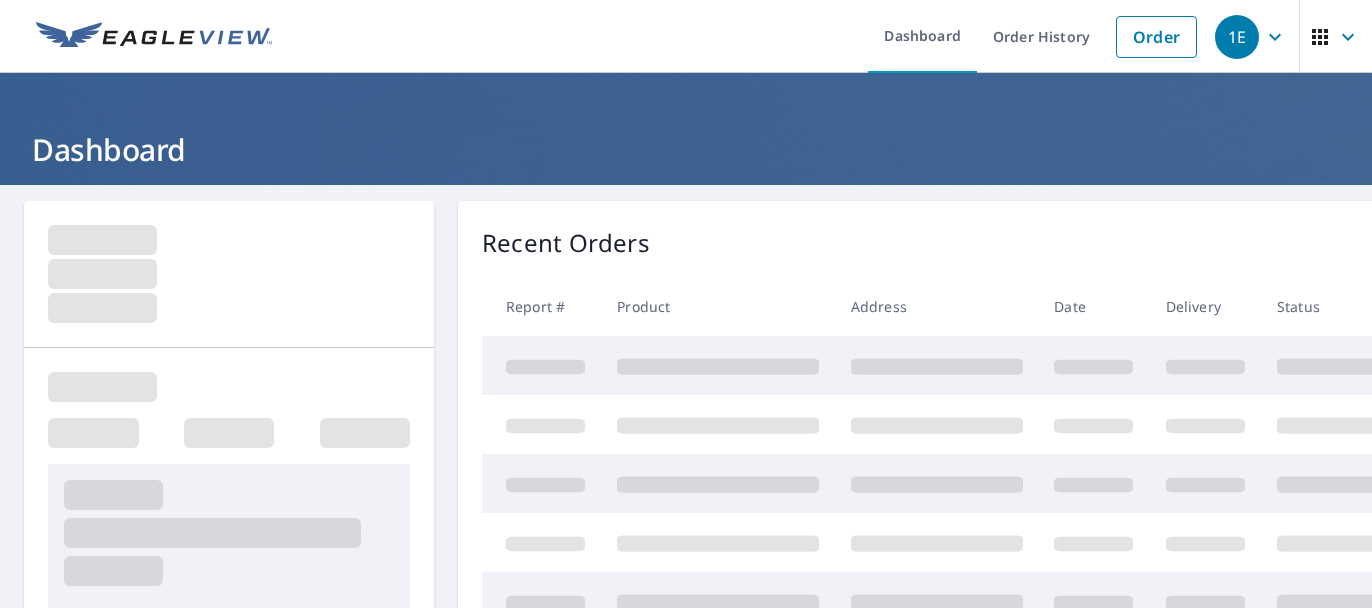 scroll, scrollTop: 0, scrollLeft: 0, axis: both 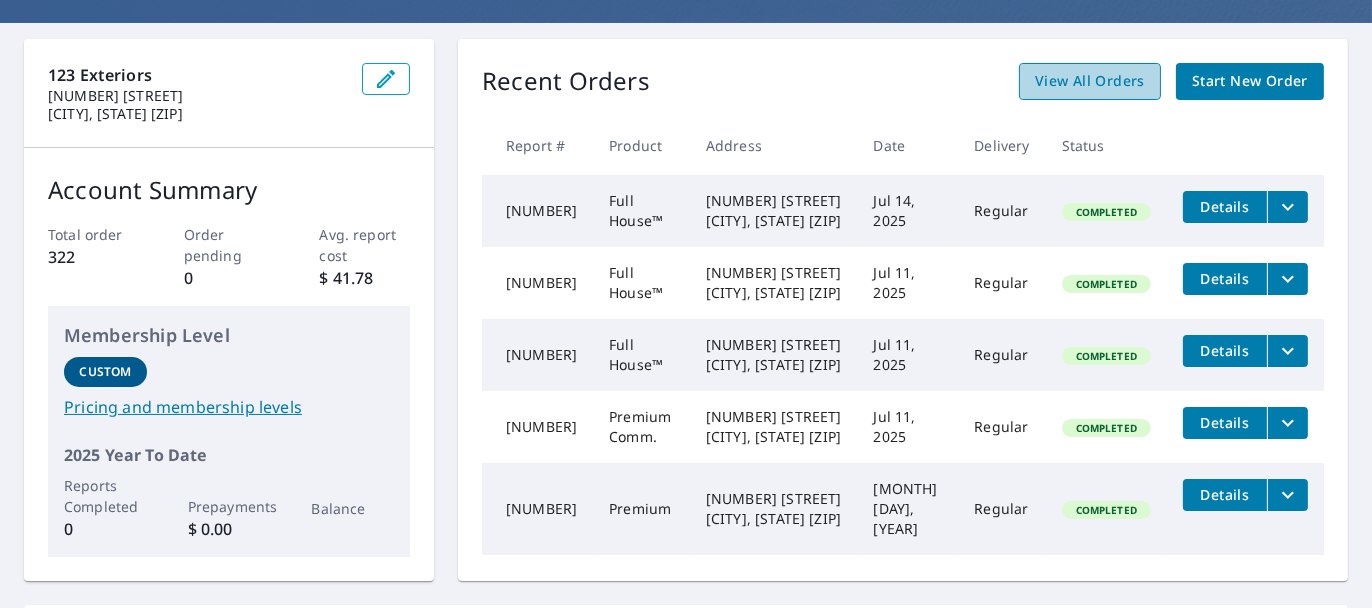 click on "View All Orders" at bounding box center (1090, 81) 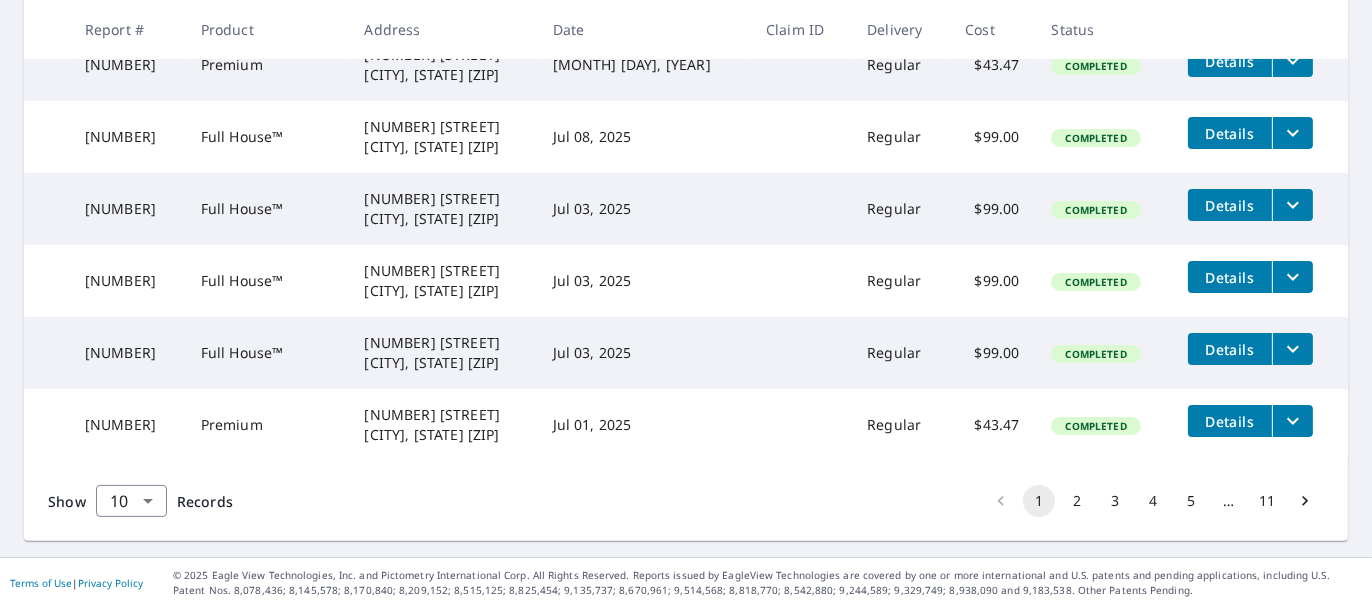 scroll, scrollTop: 802, scrollLeft: 0, axis: vertical 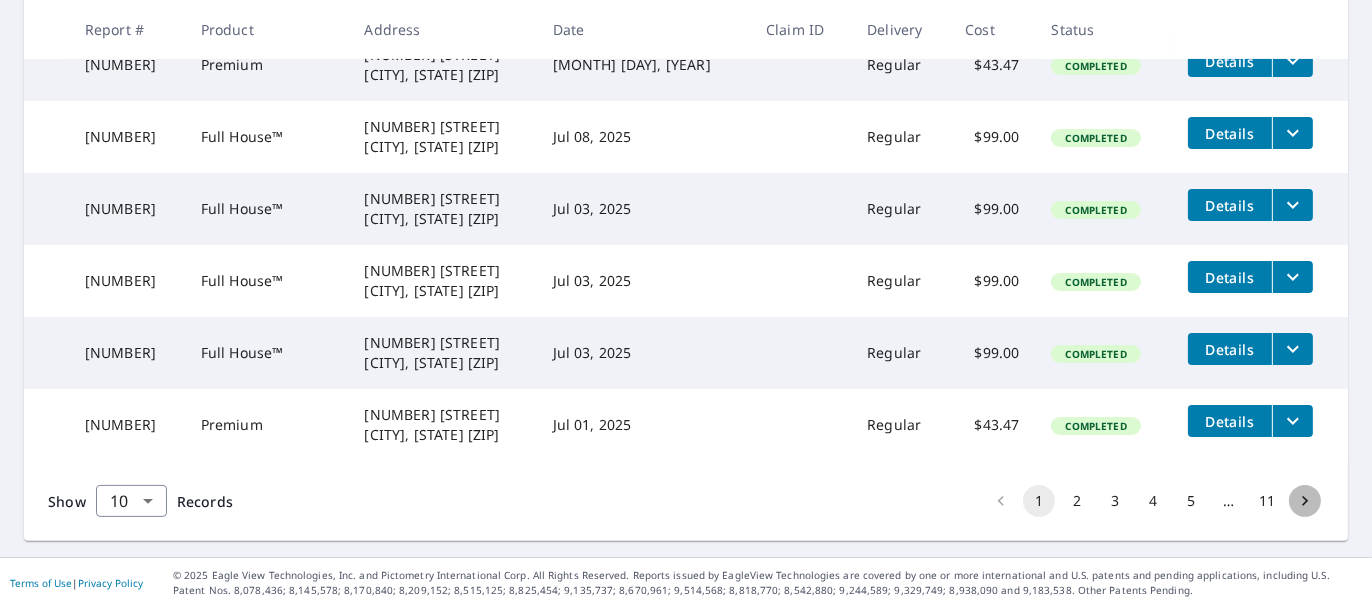 click 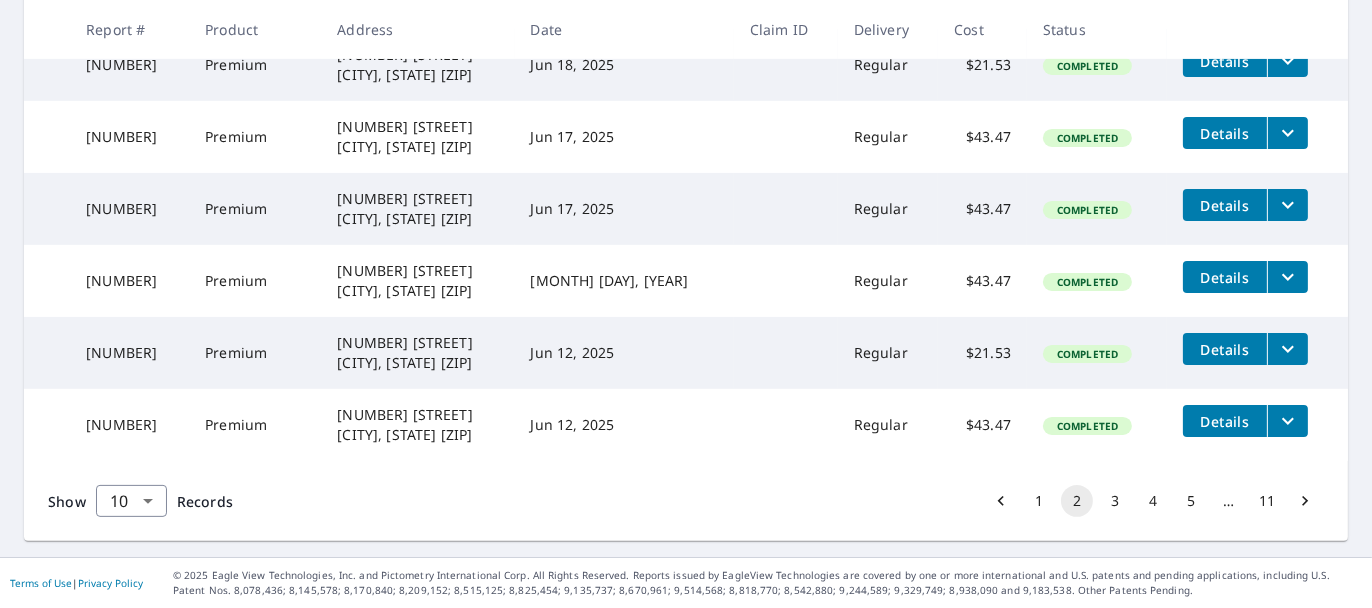 scroll, scrollTop: 802, scrollLeft: 0, axis: vertical 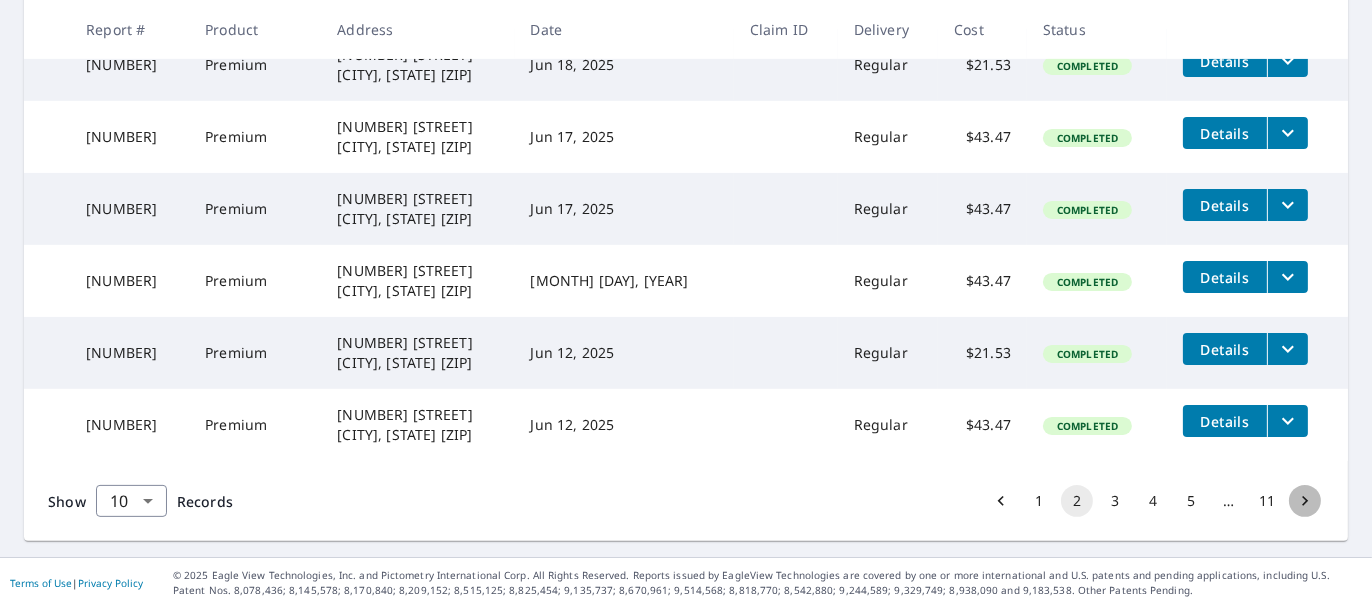 click 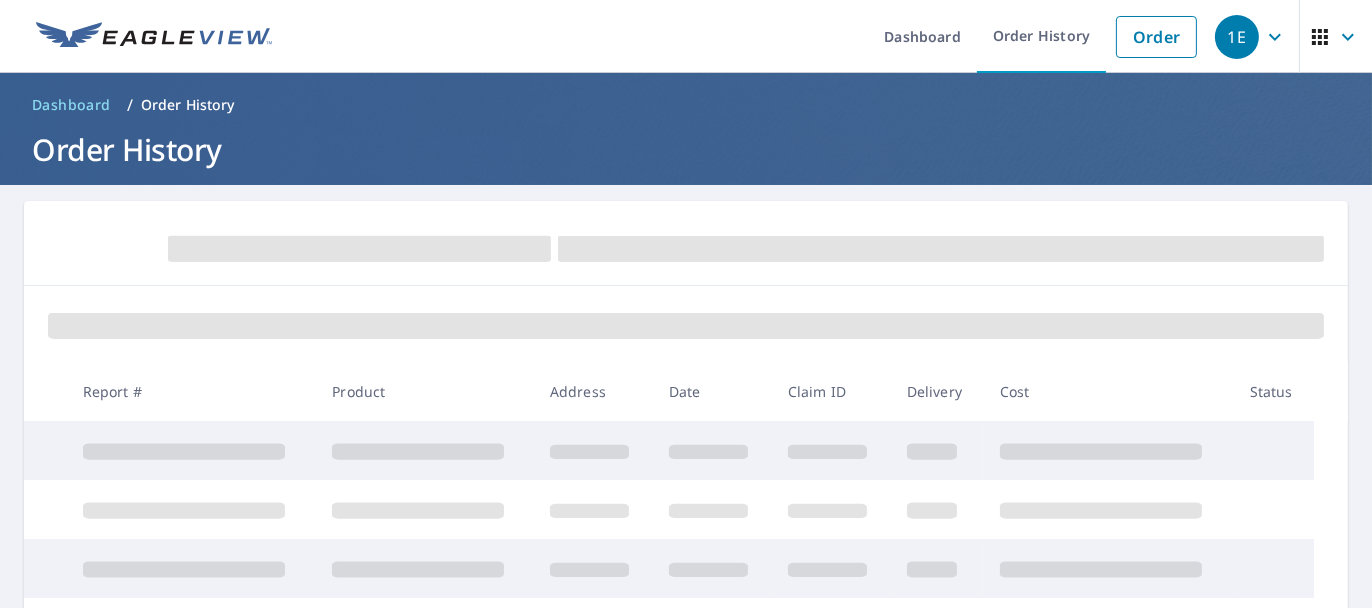 scroll, scrollTop: 0, scrollLeft: 0, axis: both 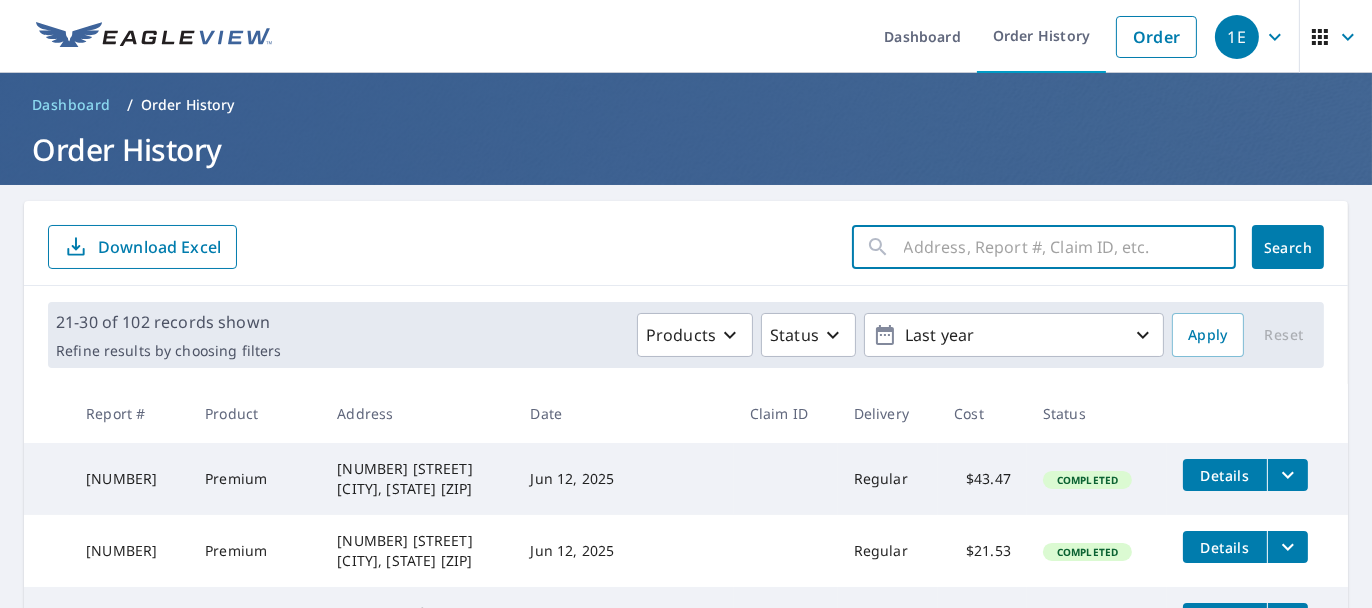 click at bounding box center (1070, 247) 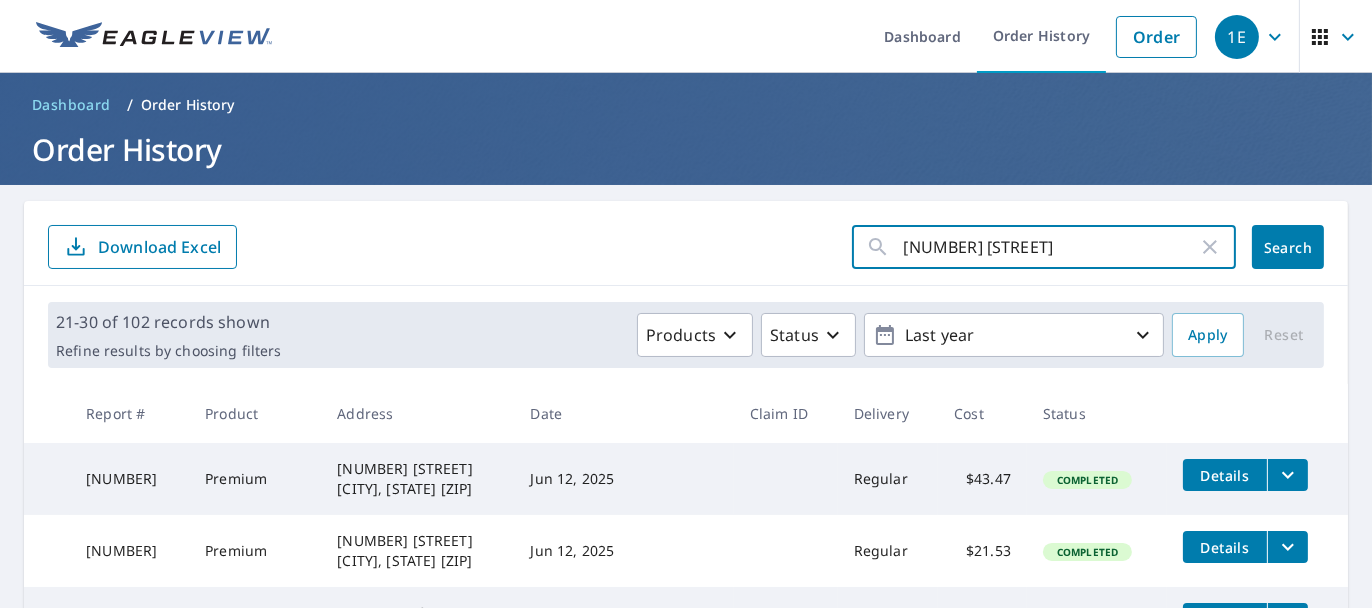 type on "[NUMBER] [STREET]" 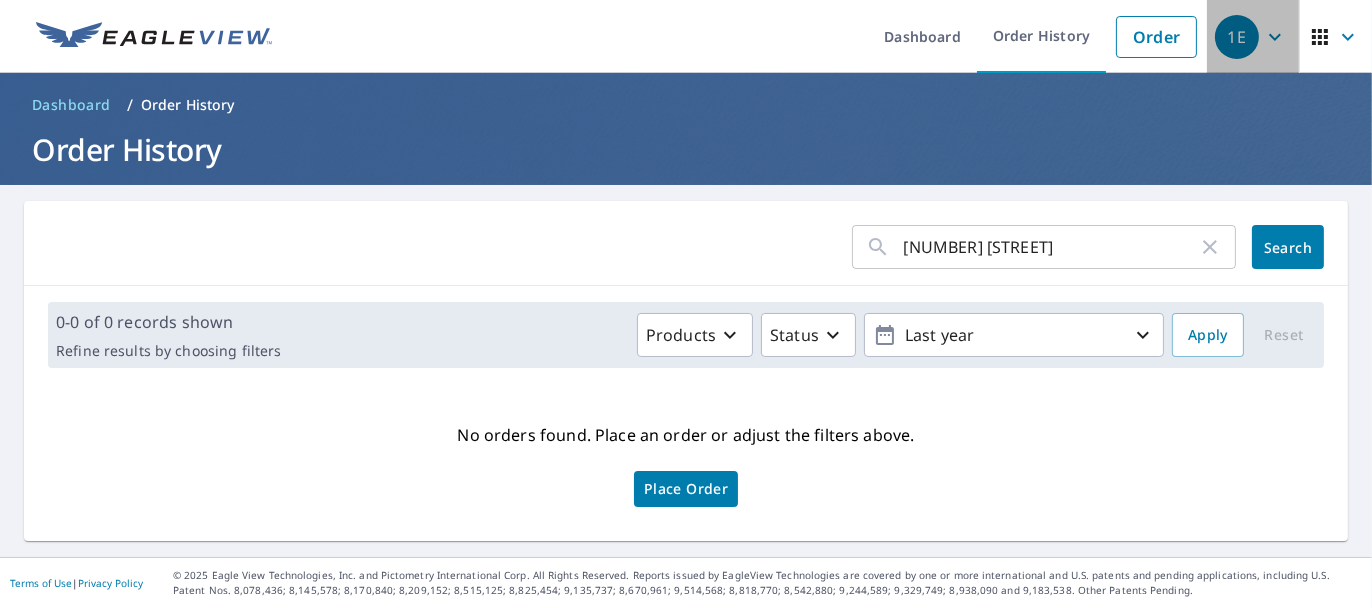 click on "1E" at bounding box center (1253, 37) 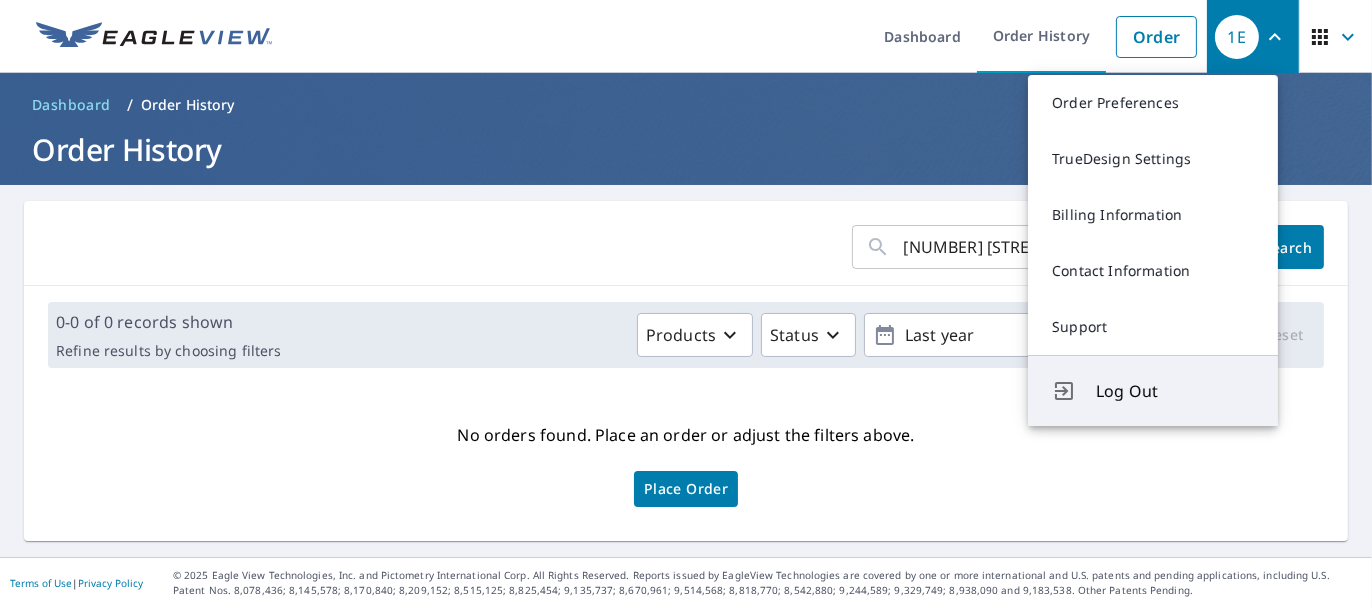 click on "Log Out" at bounding box center (1175, 391) 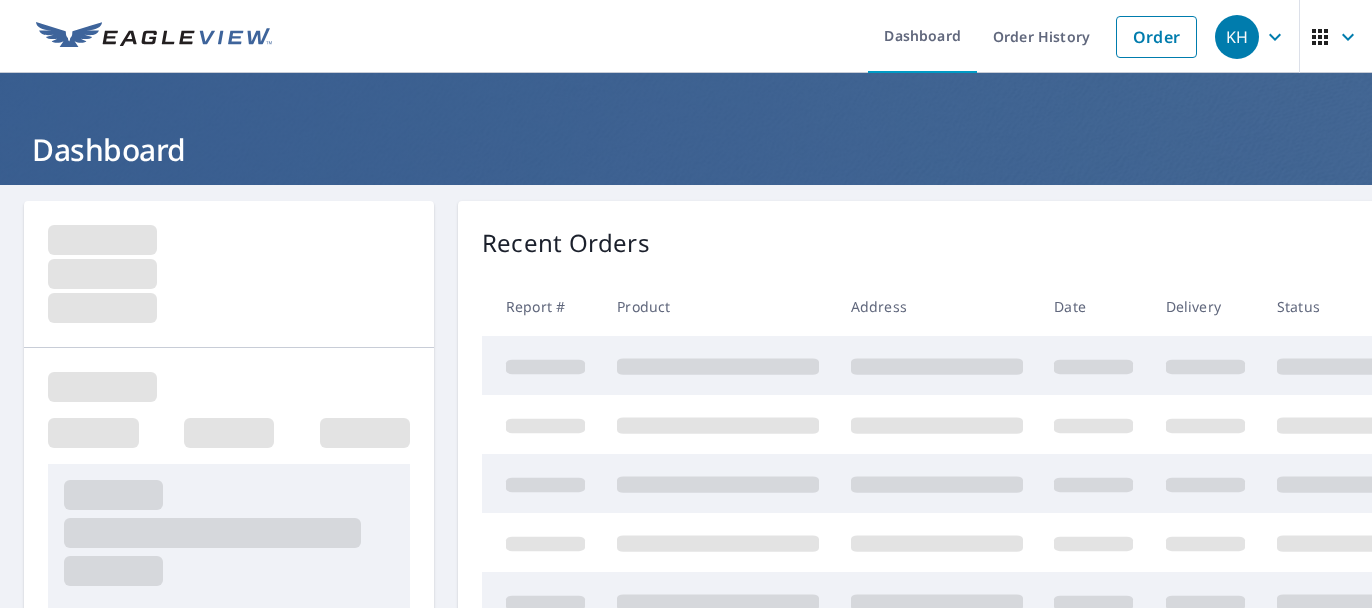 scroll, scrollTop: 0, scrollLeft: 0, axis: both 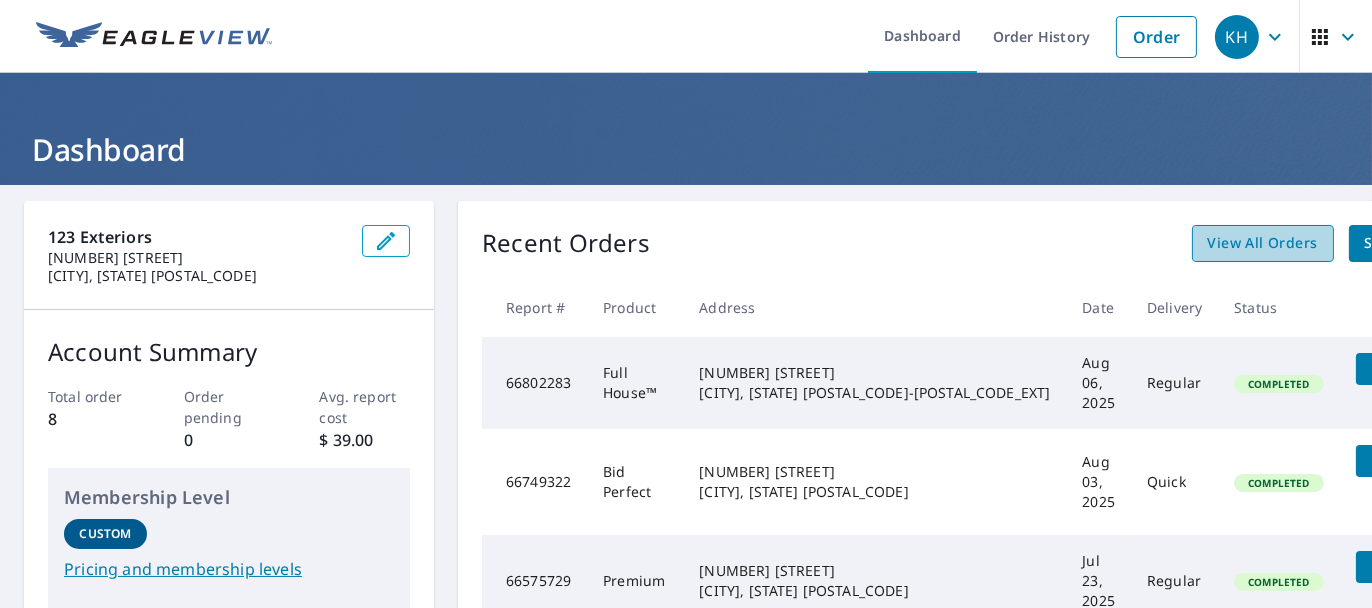 click on "View All Orders" at bounding box center (1263, 243) 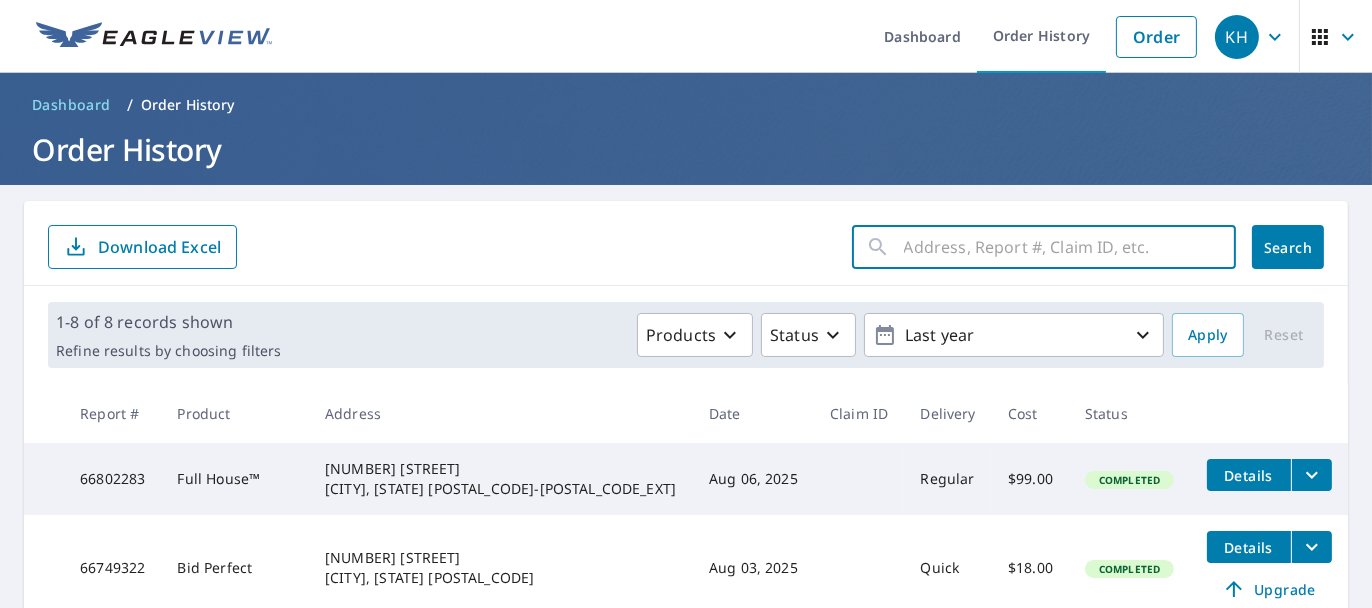 click at bounding box center [1070, 247] 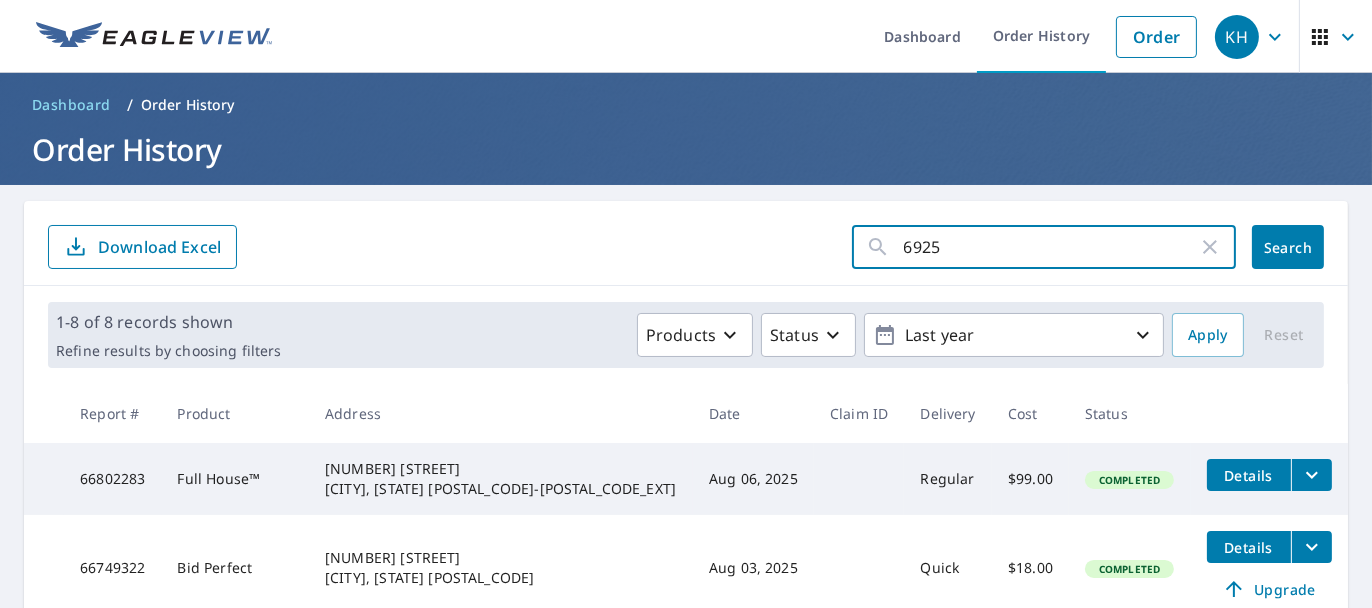 click on "6925" at bounding box center [1051, 247] 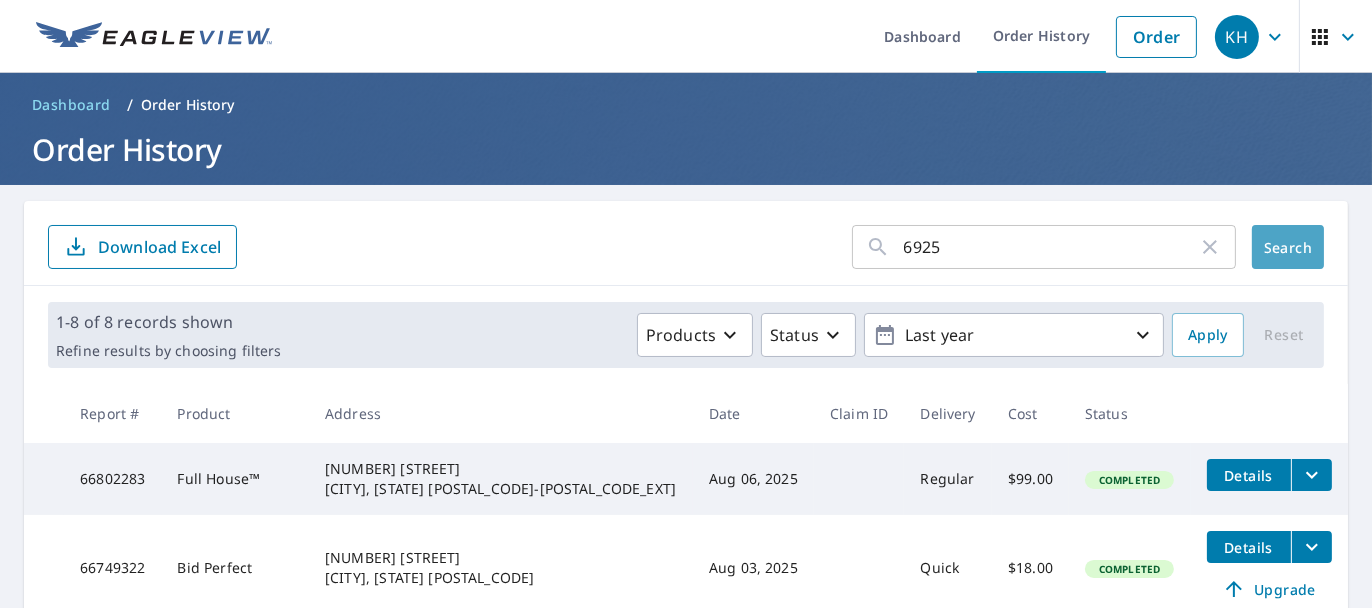 click on "Search" at bounding box center (1288, 247) 